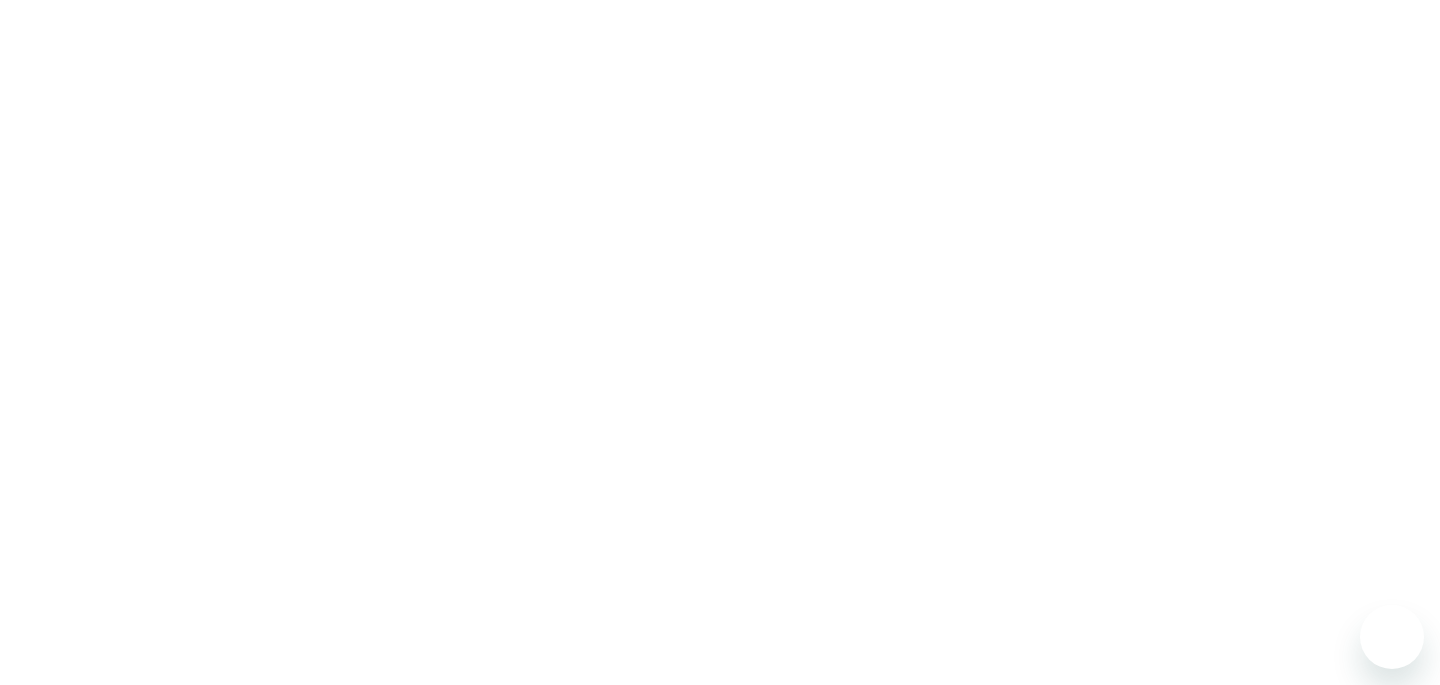 scroll, scrollTop: 0, scrollLeft: 0, axis: both 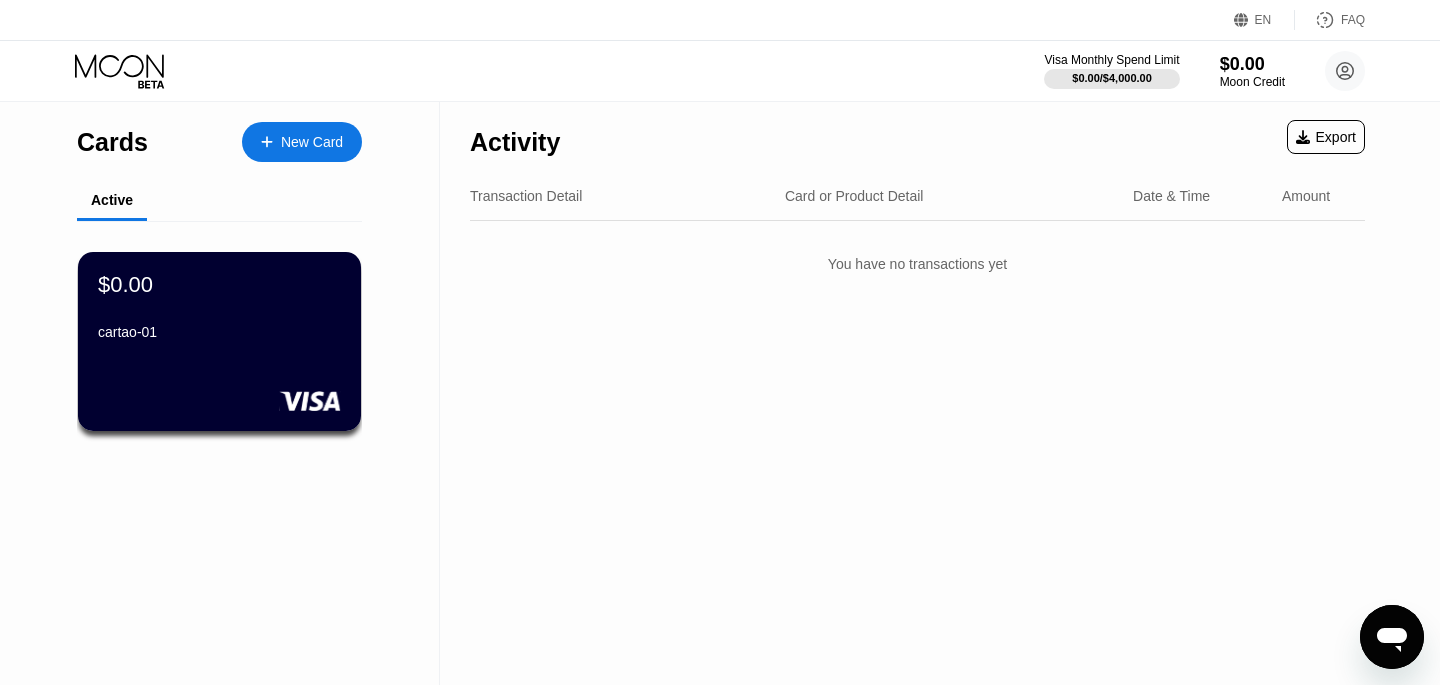 drag, startPoint x: 0, startPoint y: 0, endPoint x: 878, endPoint y: 267, distance: 917.6998 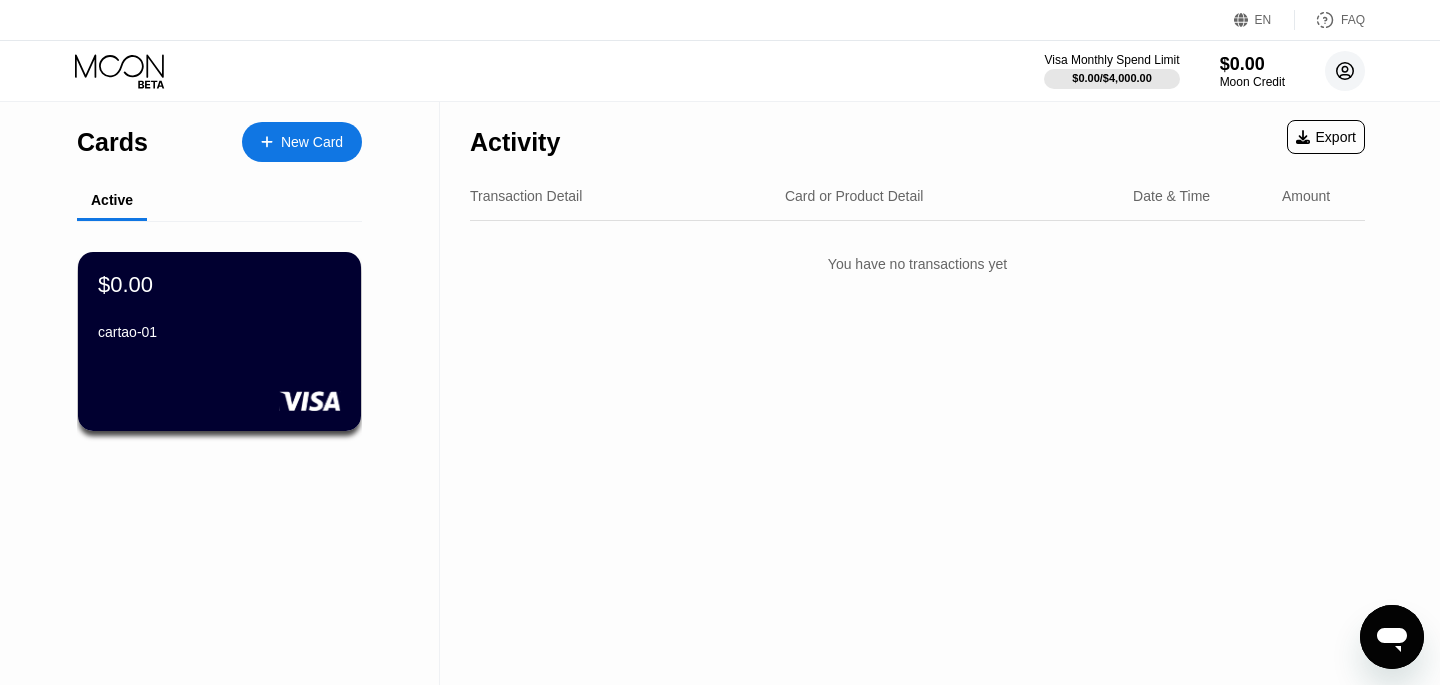 click 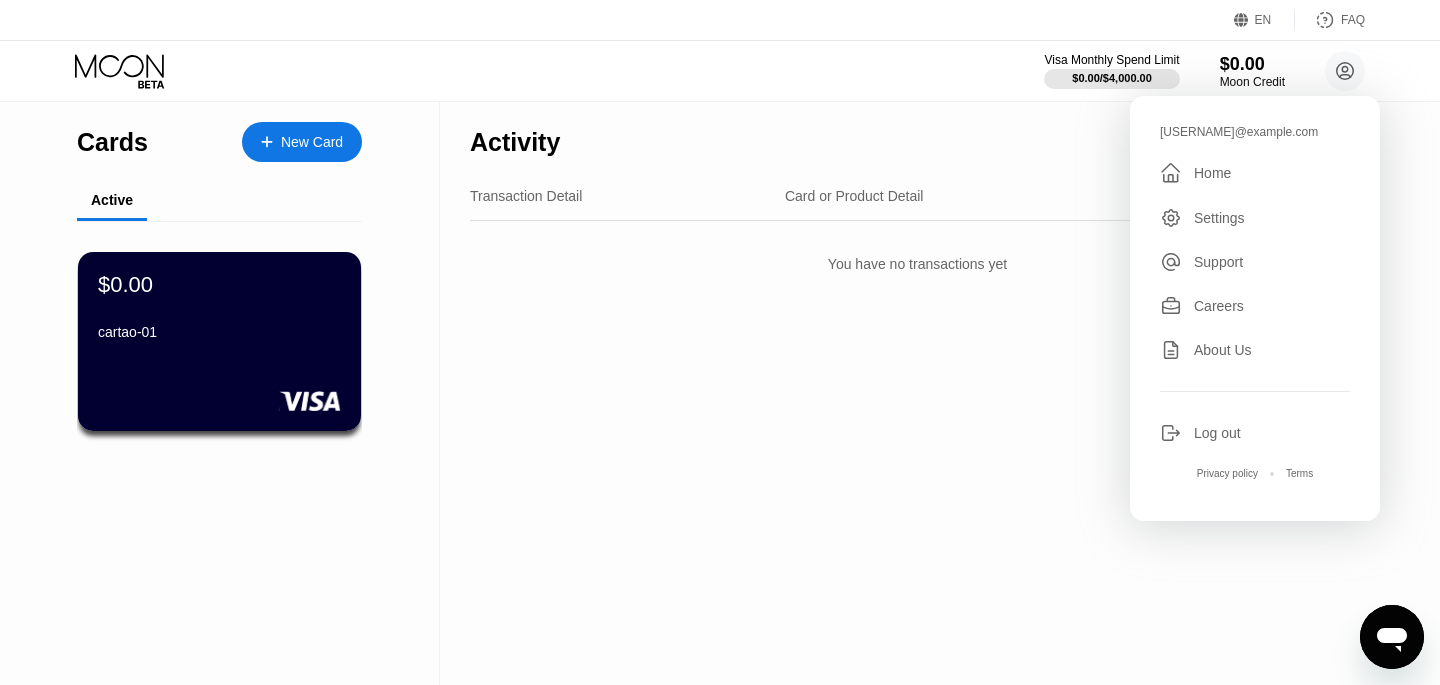 click on "Settings" at bounding box center [1219, 218] 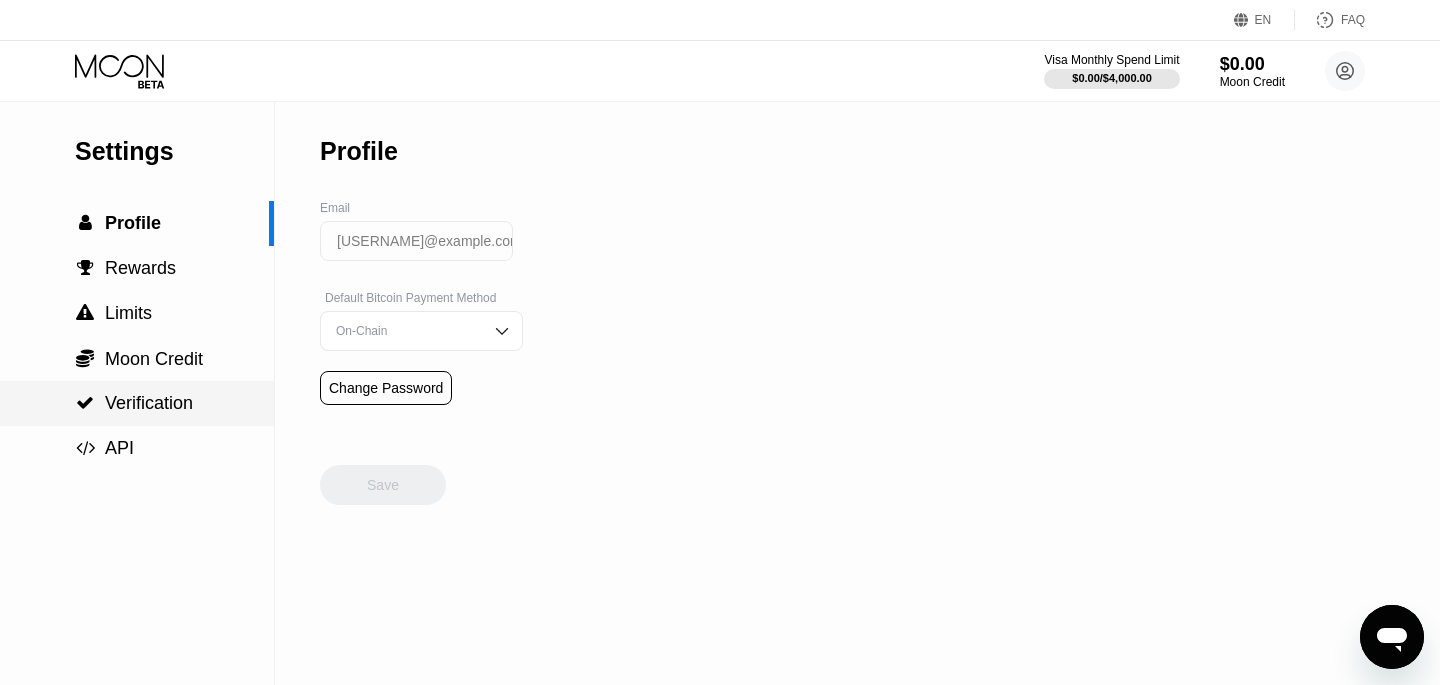 click on "Verification" at bounding box center [149, 403] 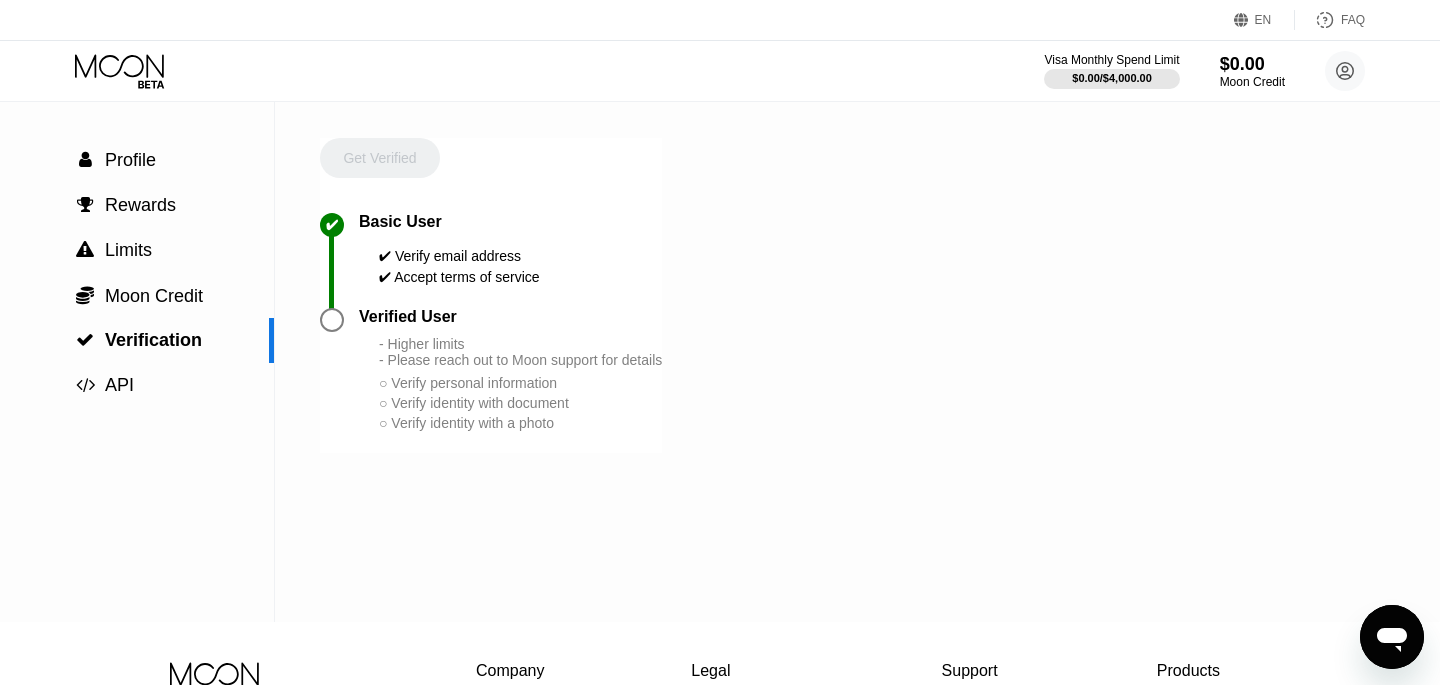 scroll, scrollTop: 141, scrollLeft: 0, axis: vertical 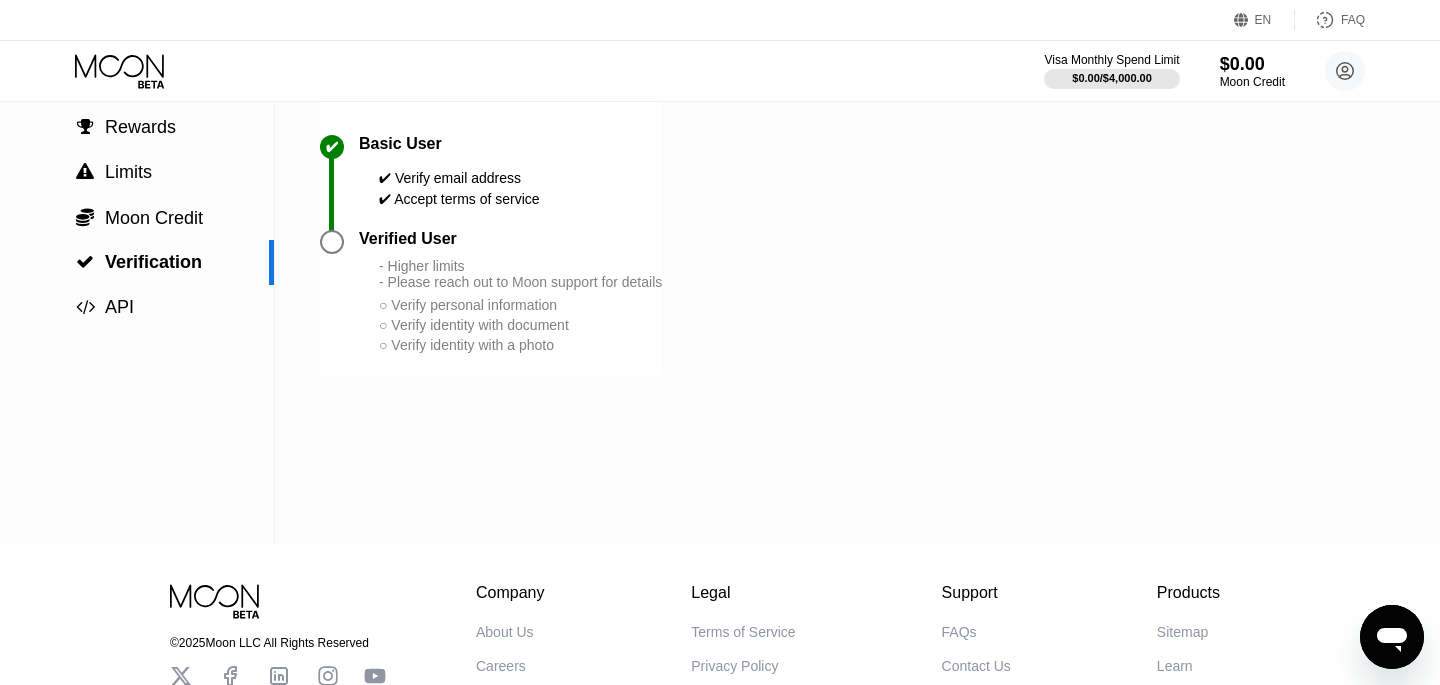 click at bounding box center [332, 242] 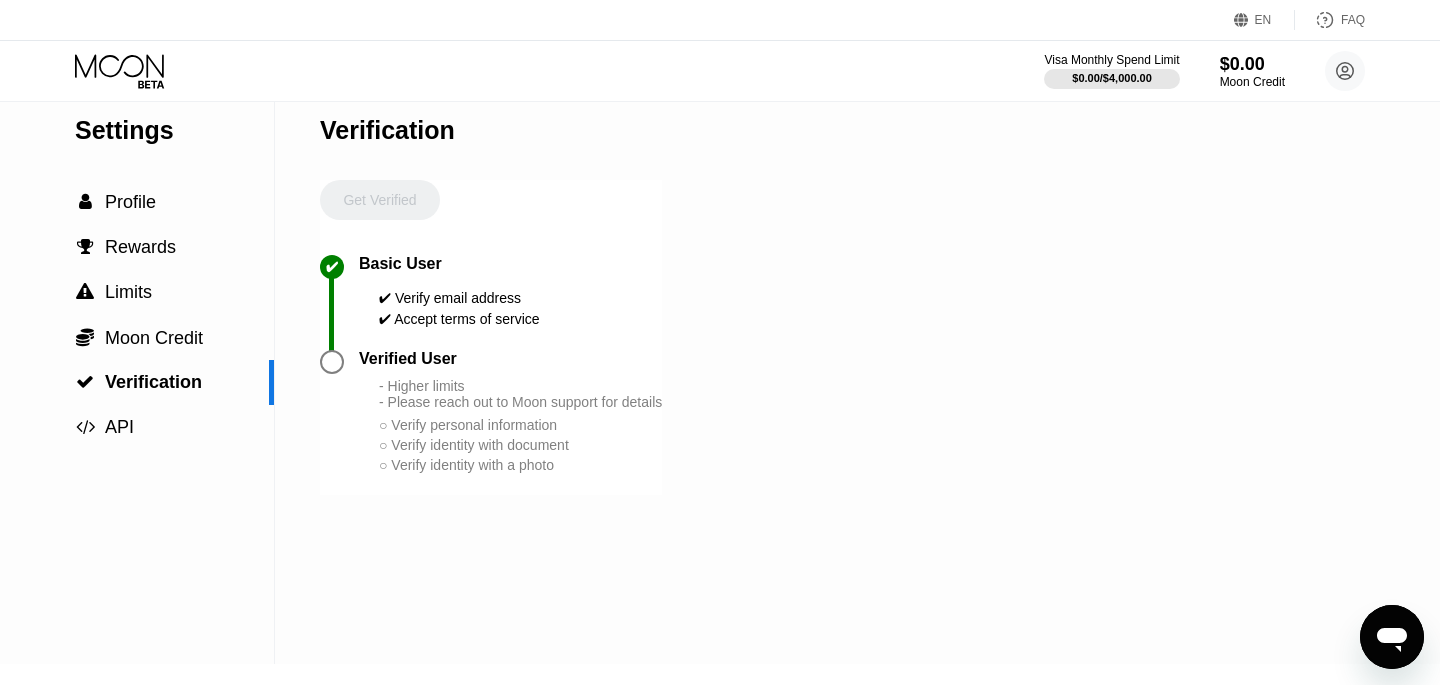 scroll, scrollTop: 0, scrollLeft: 0, axis: both 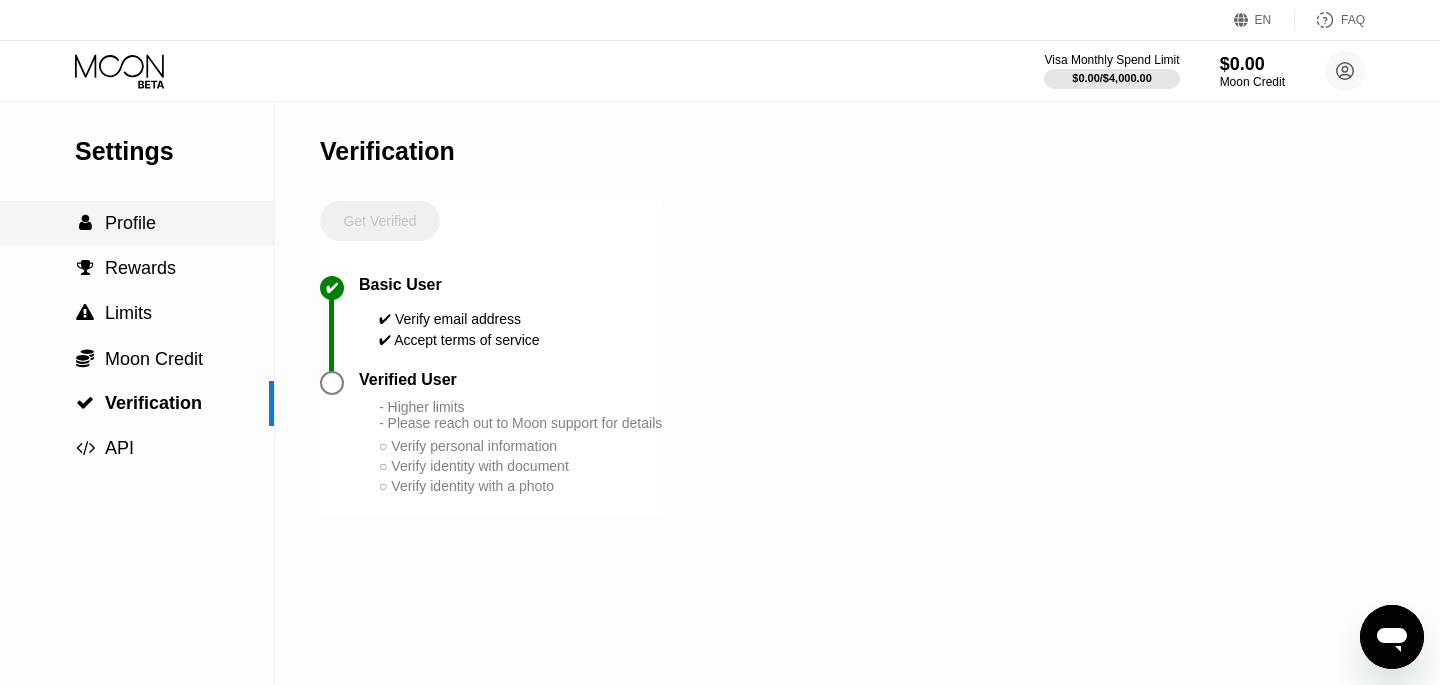 click on " Profile" at bounding box center (137, 223) 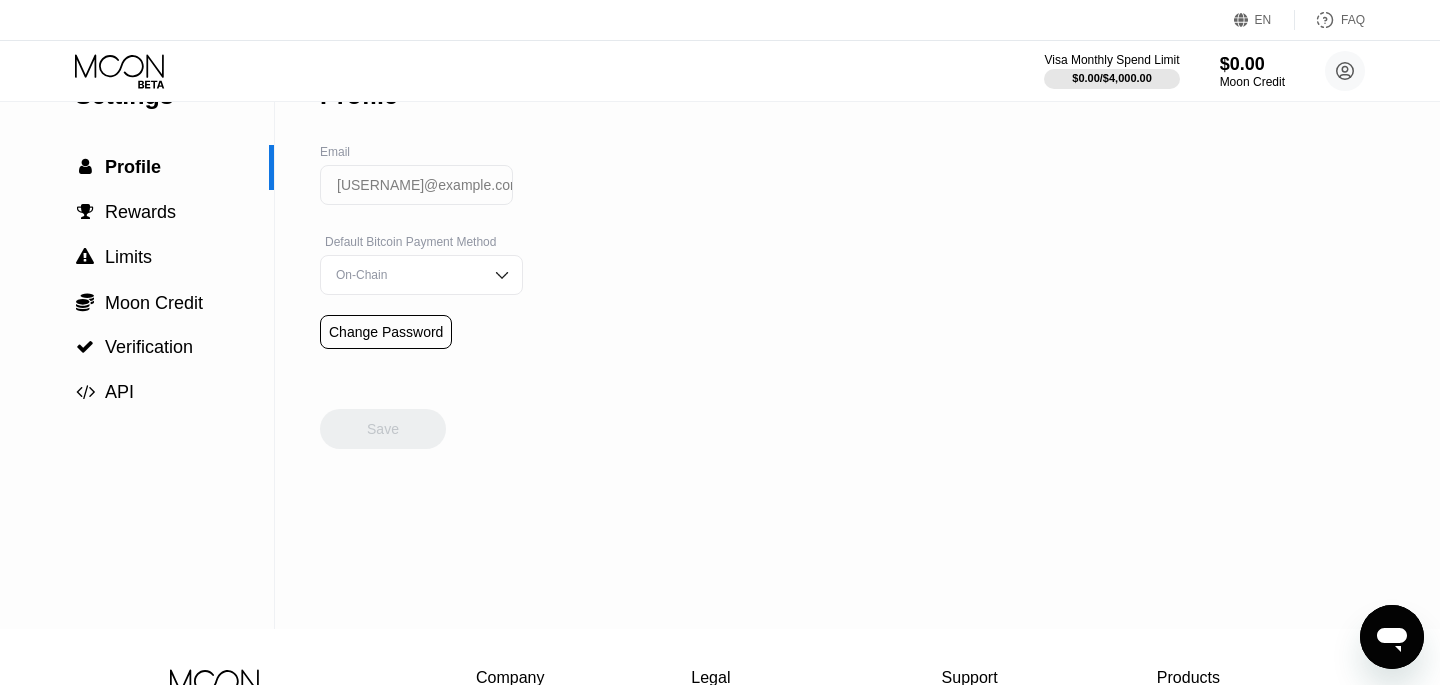 scroll, scrollTop: 63, scrollLeft: 0, axis: vertical 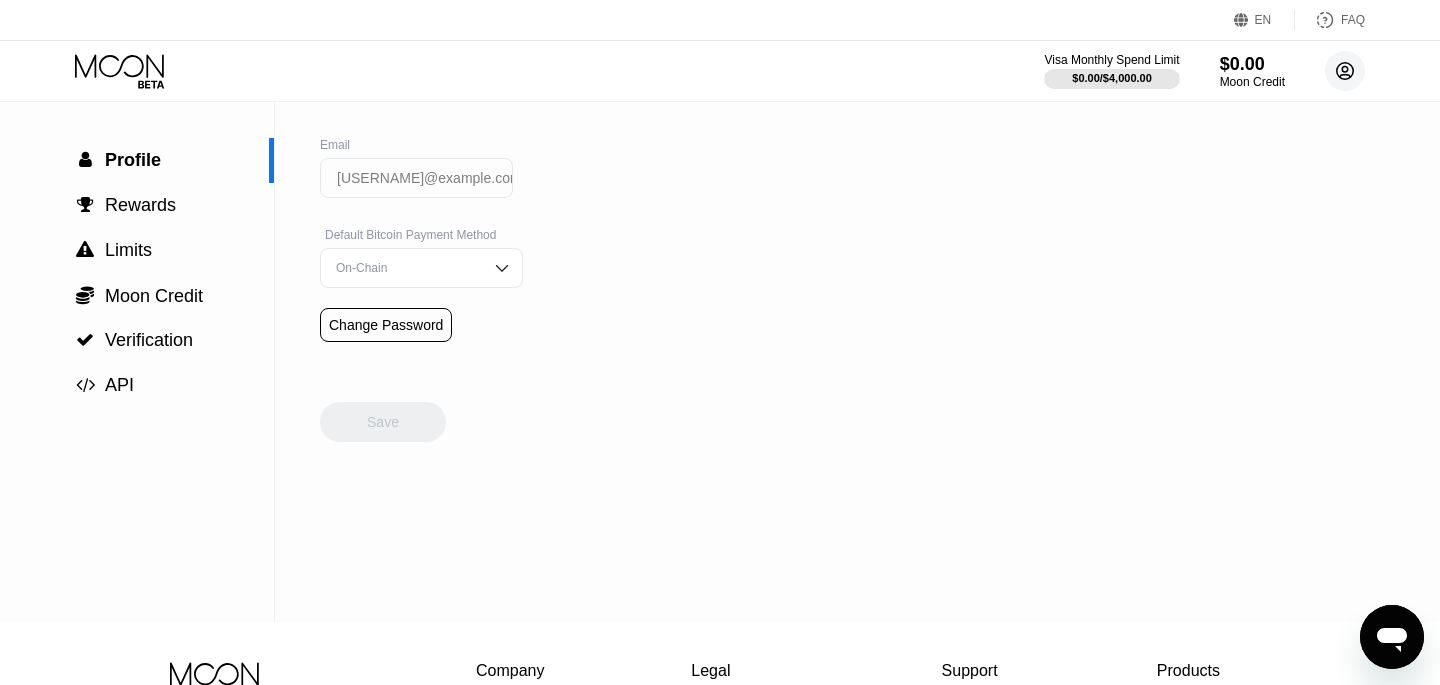 click 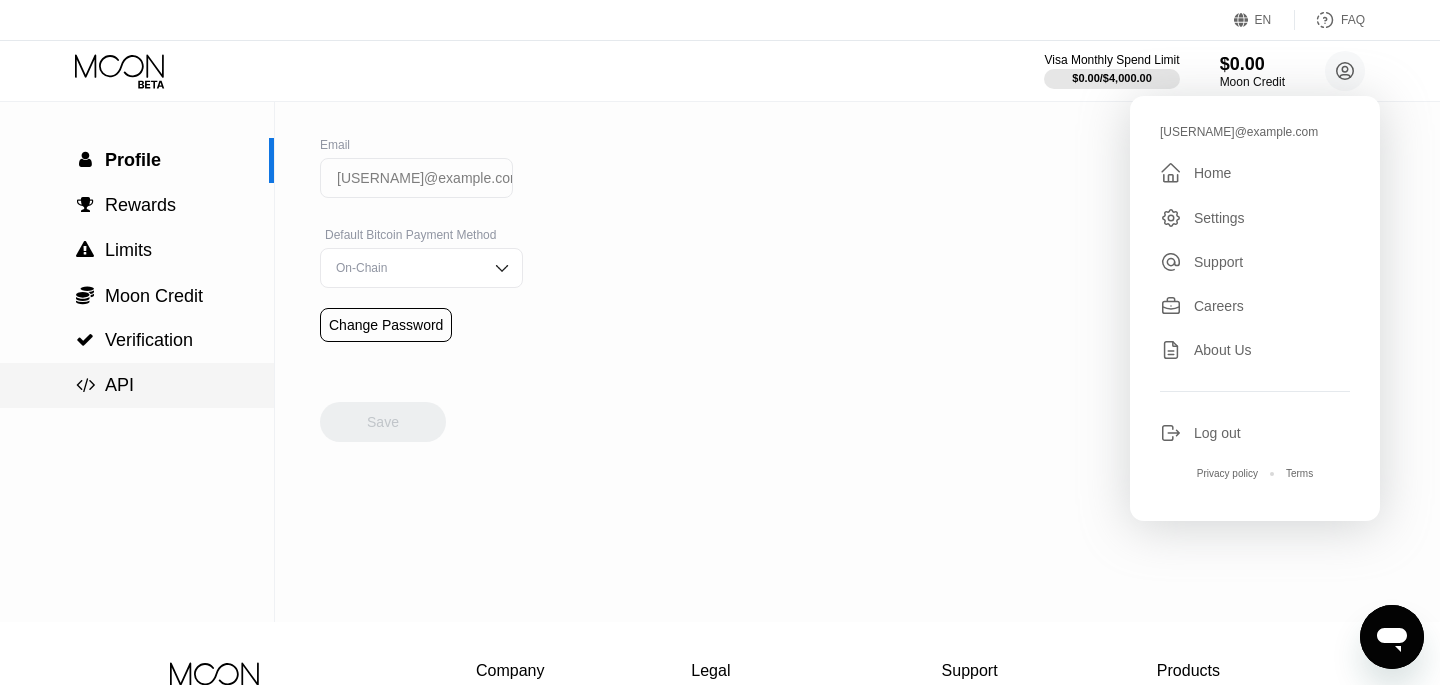 click on " API" at bounding box center (137, 385) 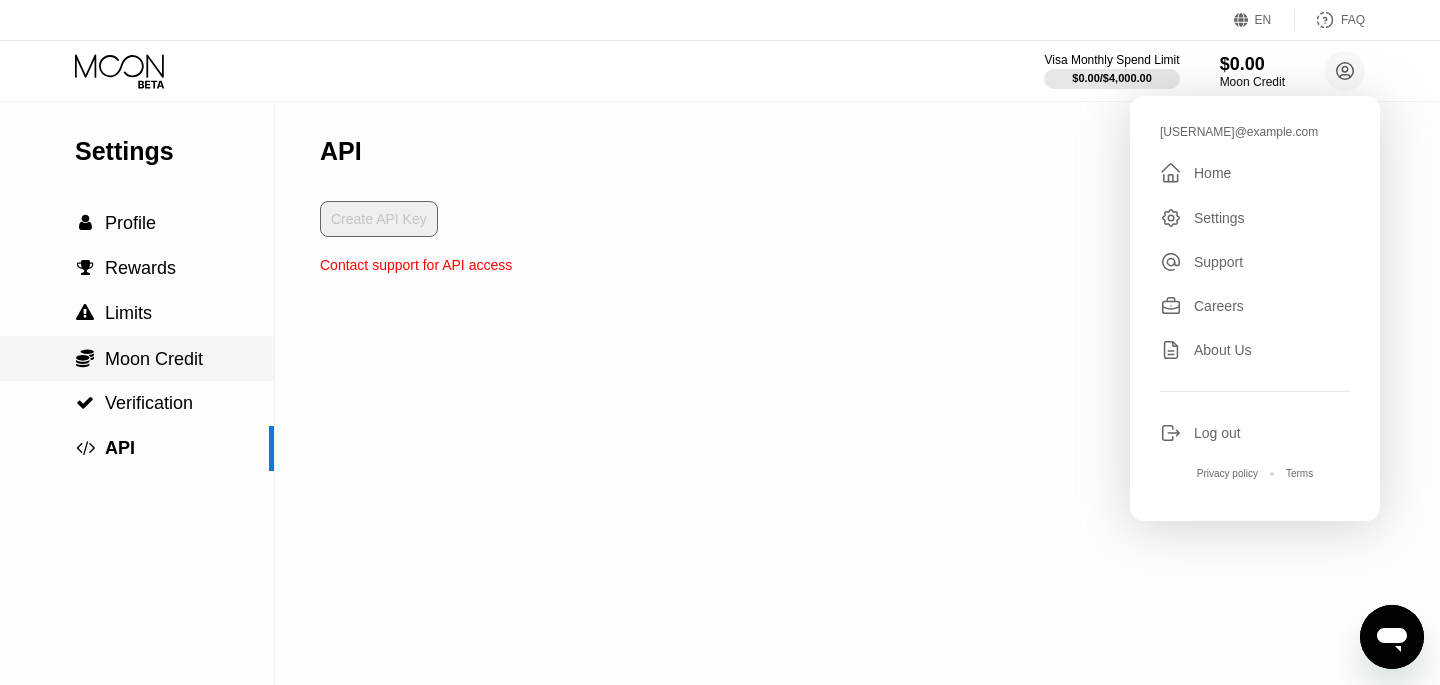 click on "Moon Credit" at bounding box center (154, 359) 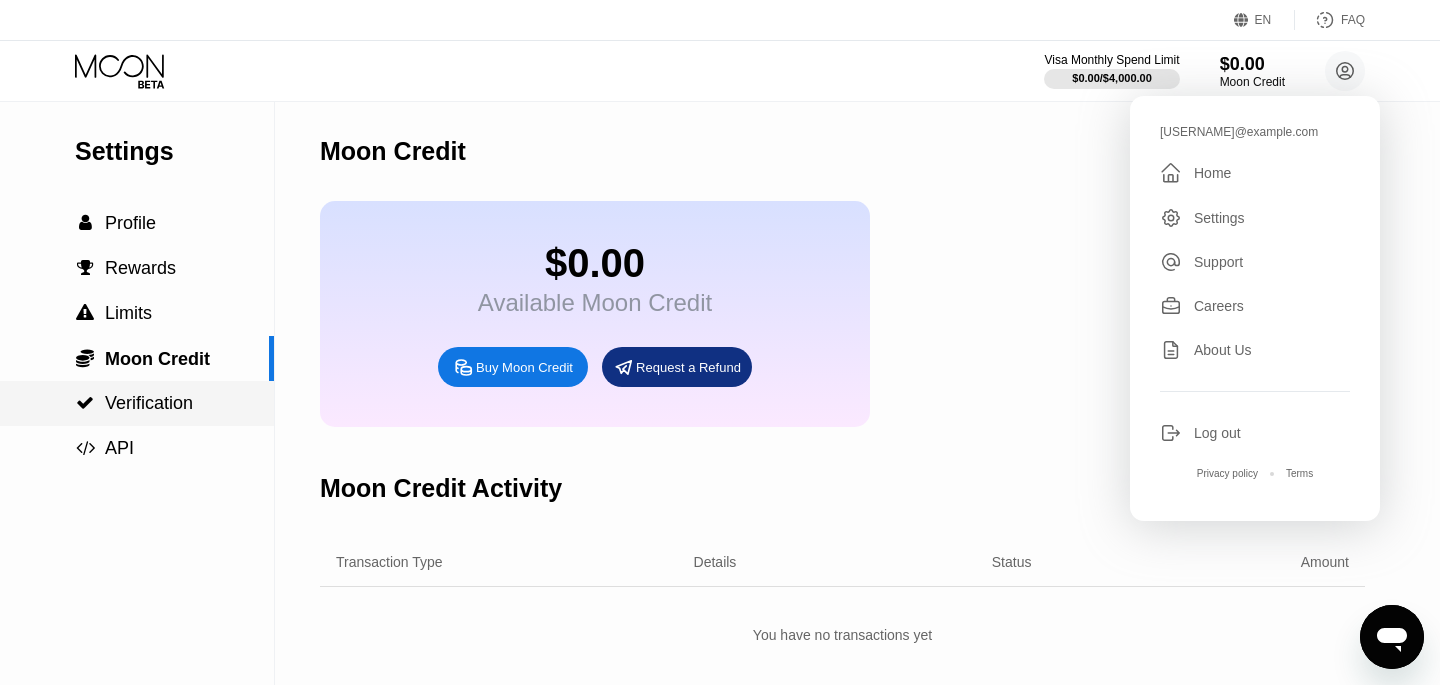 click on "Verification" at bounding box center [149, 403] 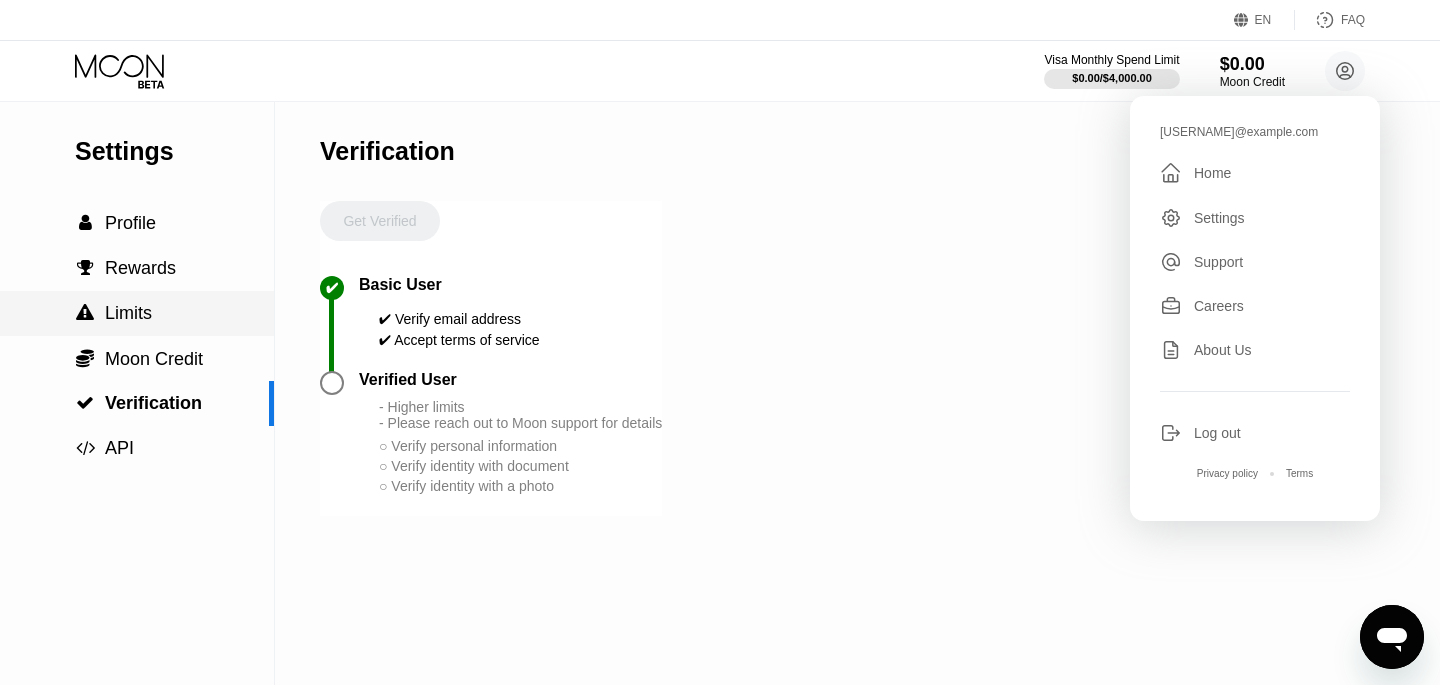 click on " Limits" at bounding box center (137, 313) 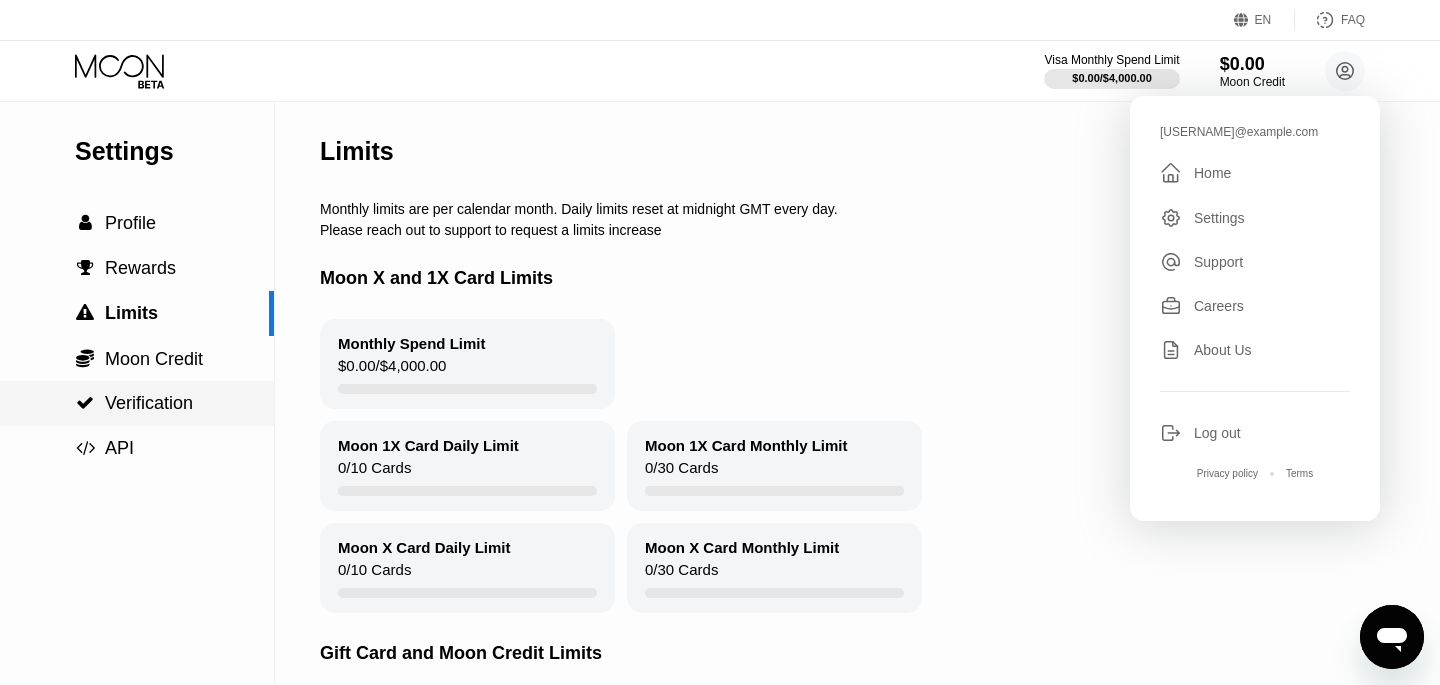 click on "Verification" at bounding box center (149, 403) 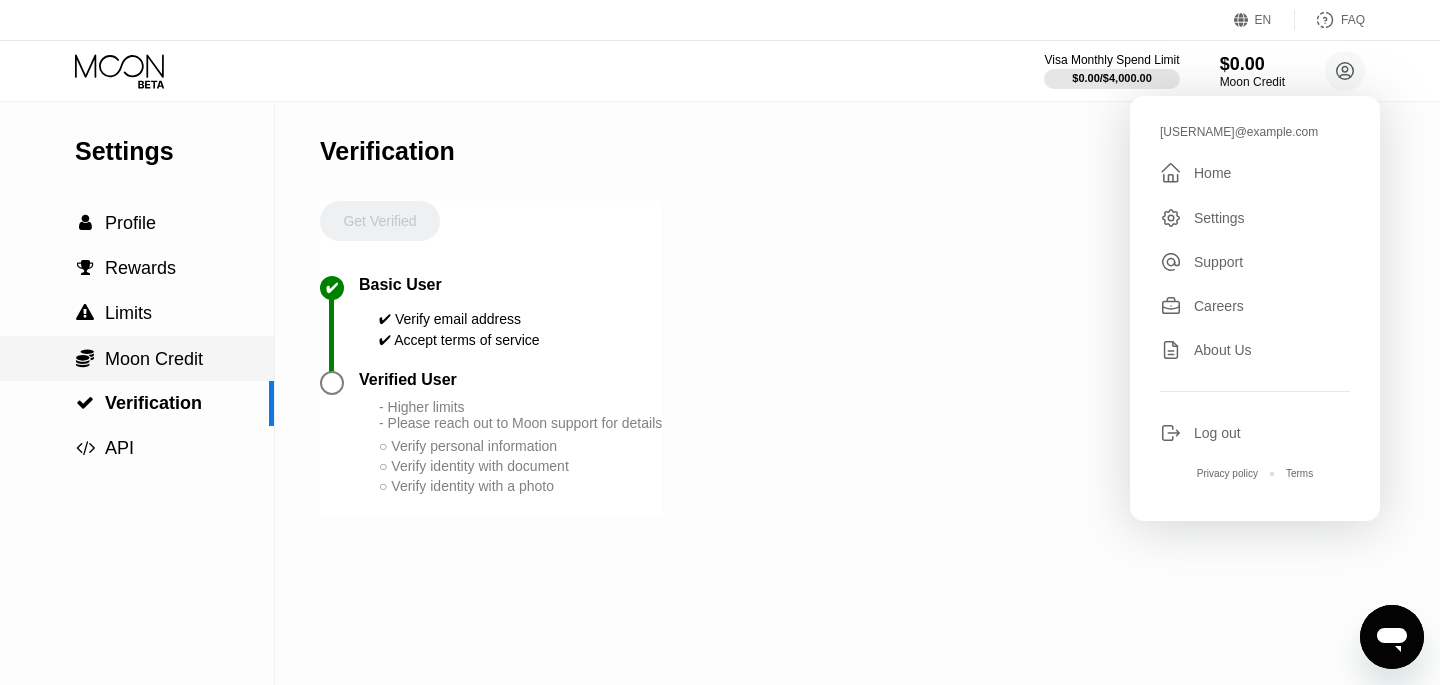 click on " Moon Credit" at bounding box center (137, 358) 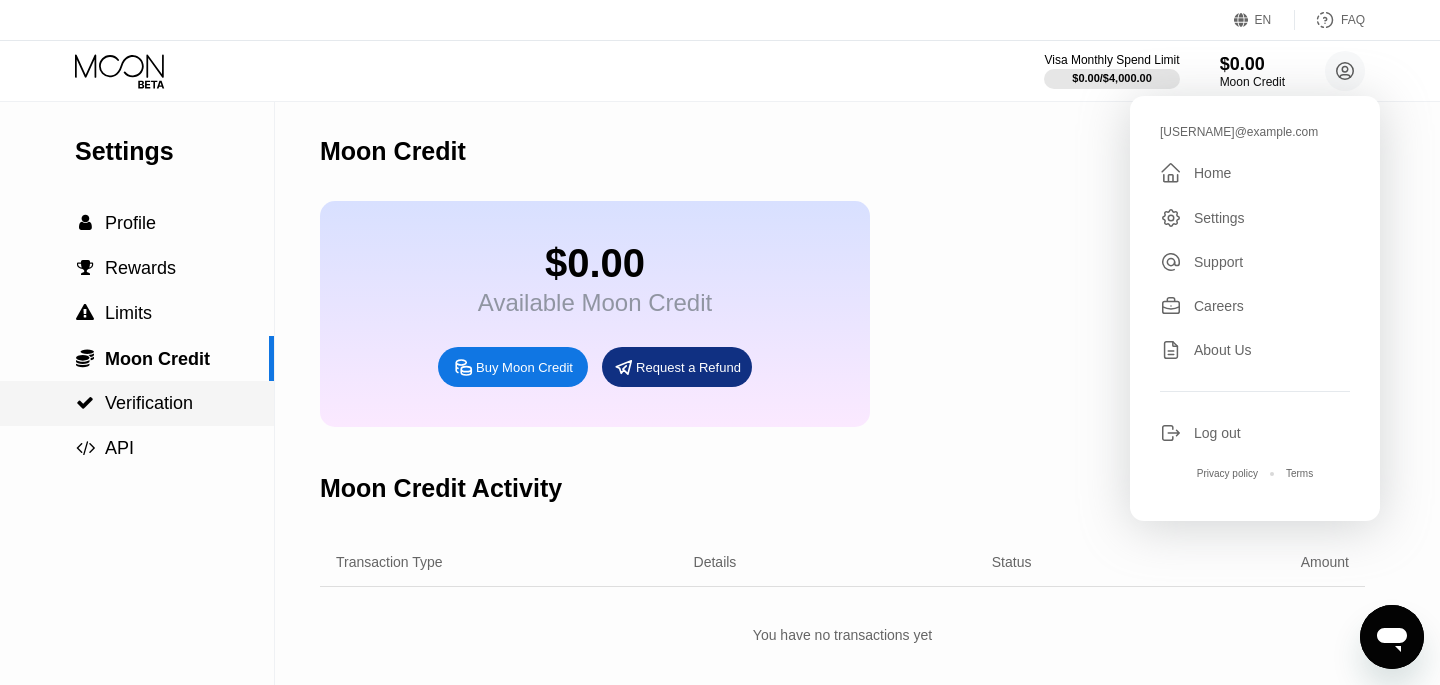 click on "Verification" at bounding box center (149, 403) 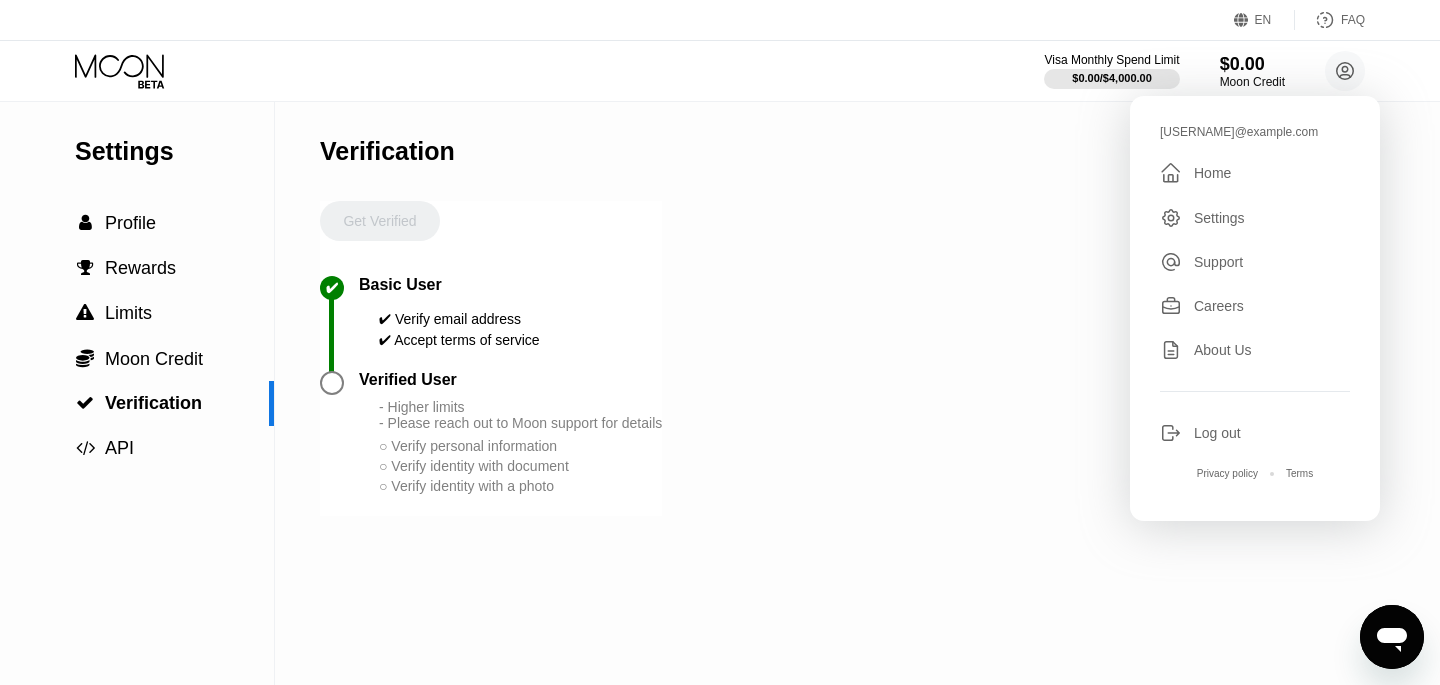 click on "Get Verified" at bounding box center [380, 238] 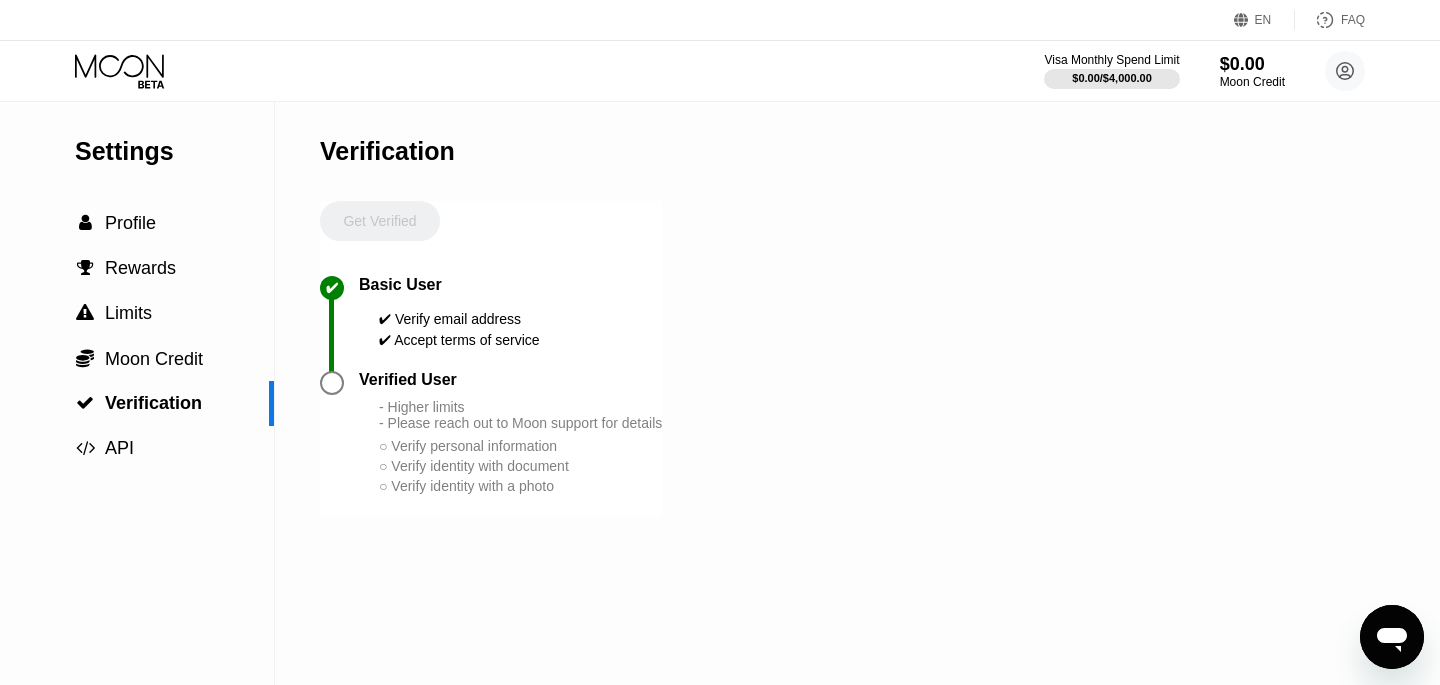click on "Get Verified" at bounding box center [380, 238] 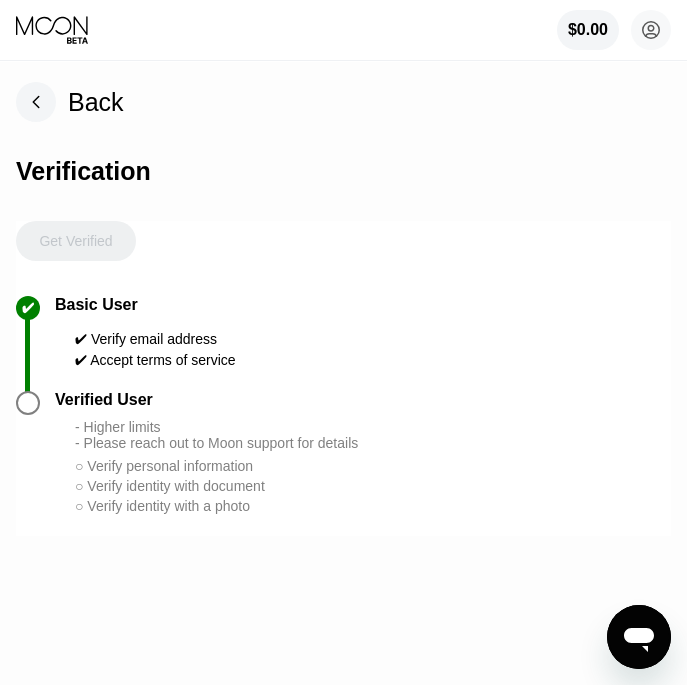 click on "Get Verified" at bounding box center [76, 258] 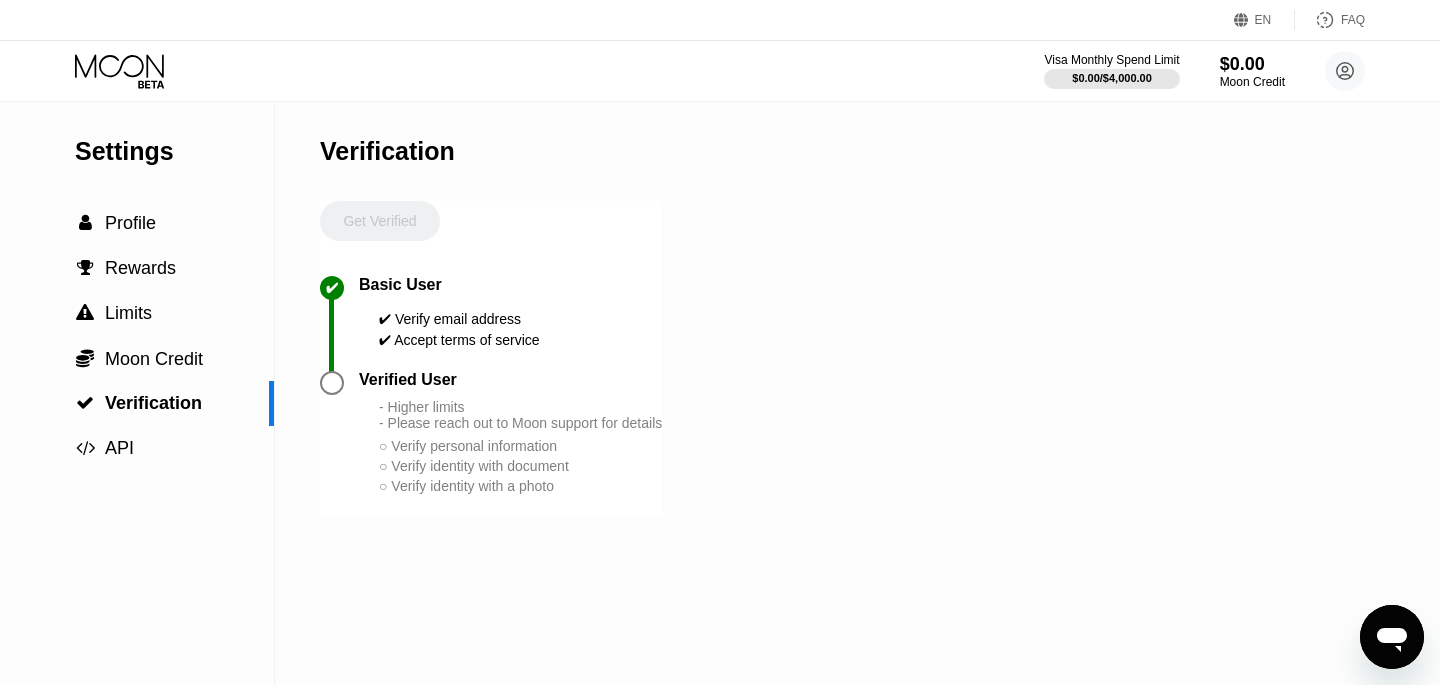 click on "Settings  Profile  Rewards  Limits  Moon Credit  Verification  API Verification Get Verified ✔ Basic User ✔   Verify email address ✔   Accept terms of service Verified User - Higher limits
- Please reach out to Moon support for details ○   Verify personal information ○   Verify identity with document ○   Verify identity with a photo" at bounding box center (720, 393) 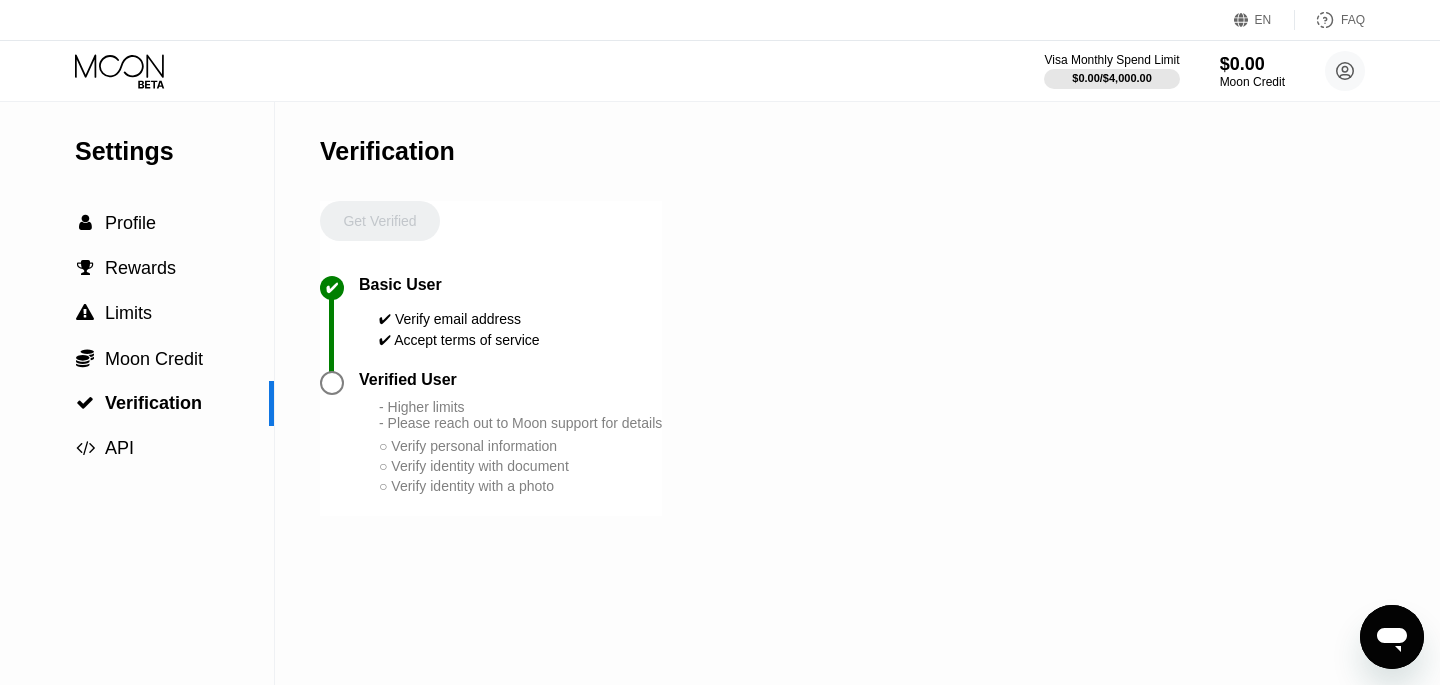 click 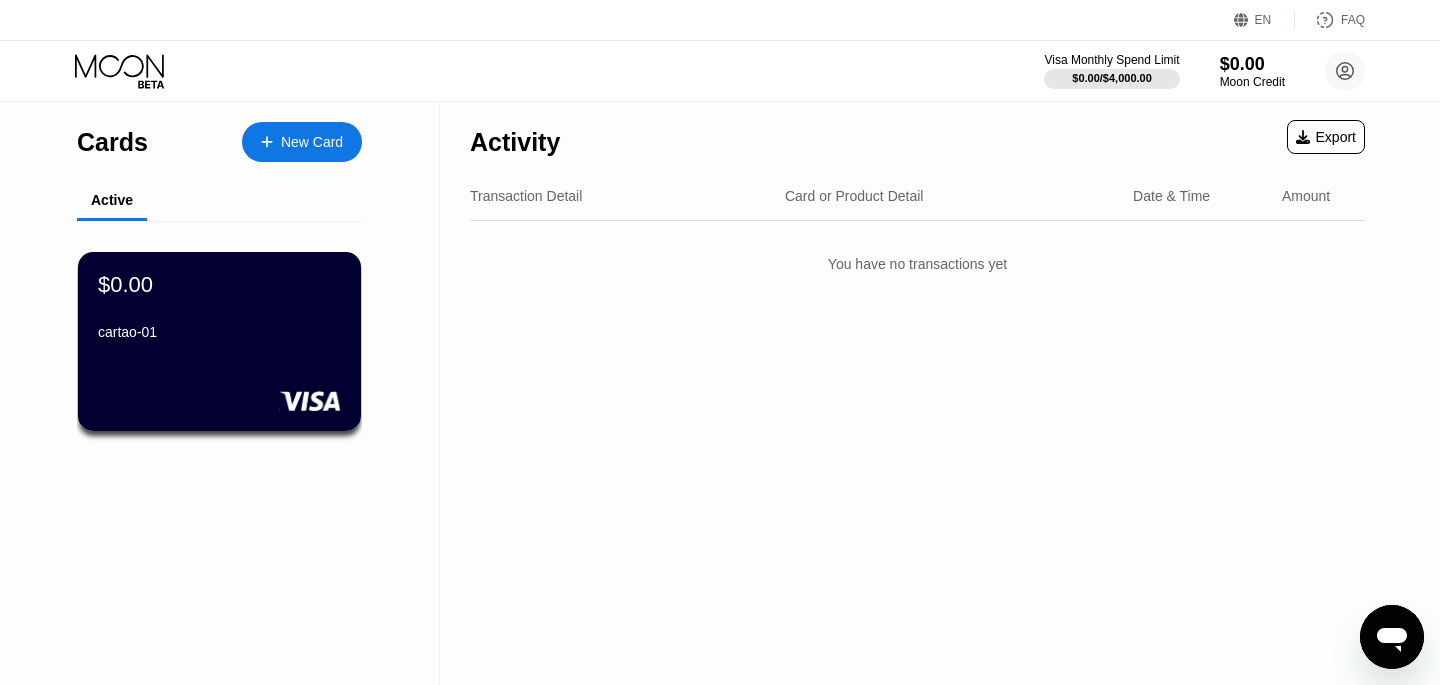 click on "Activity Export Transaction Detail Card or Product Detail Date & Time Amount You have no transactions yet" at bounding box center (917, 393) 